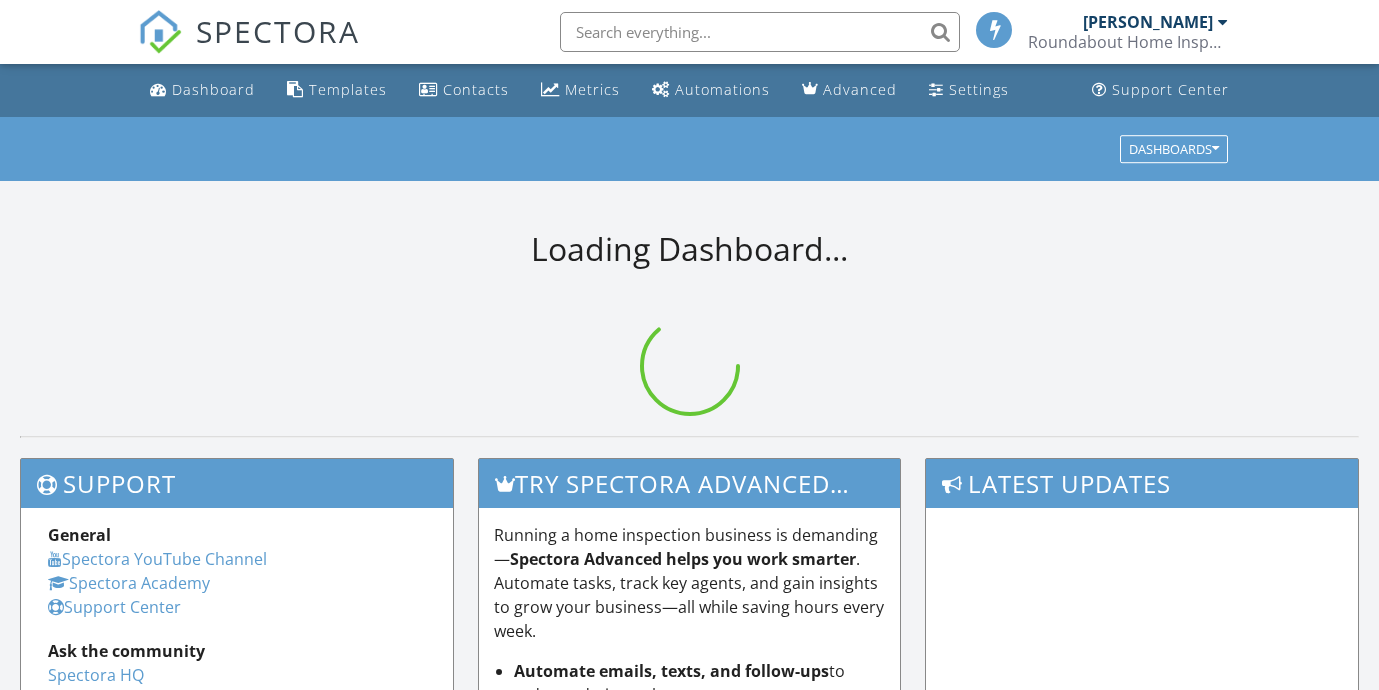 scroll, scrollTop: 0, scrollLeft: 0, axis: both 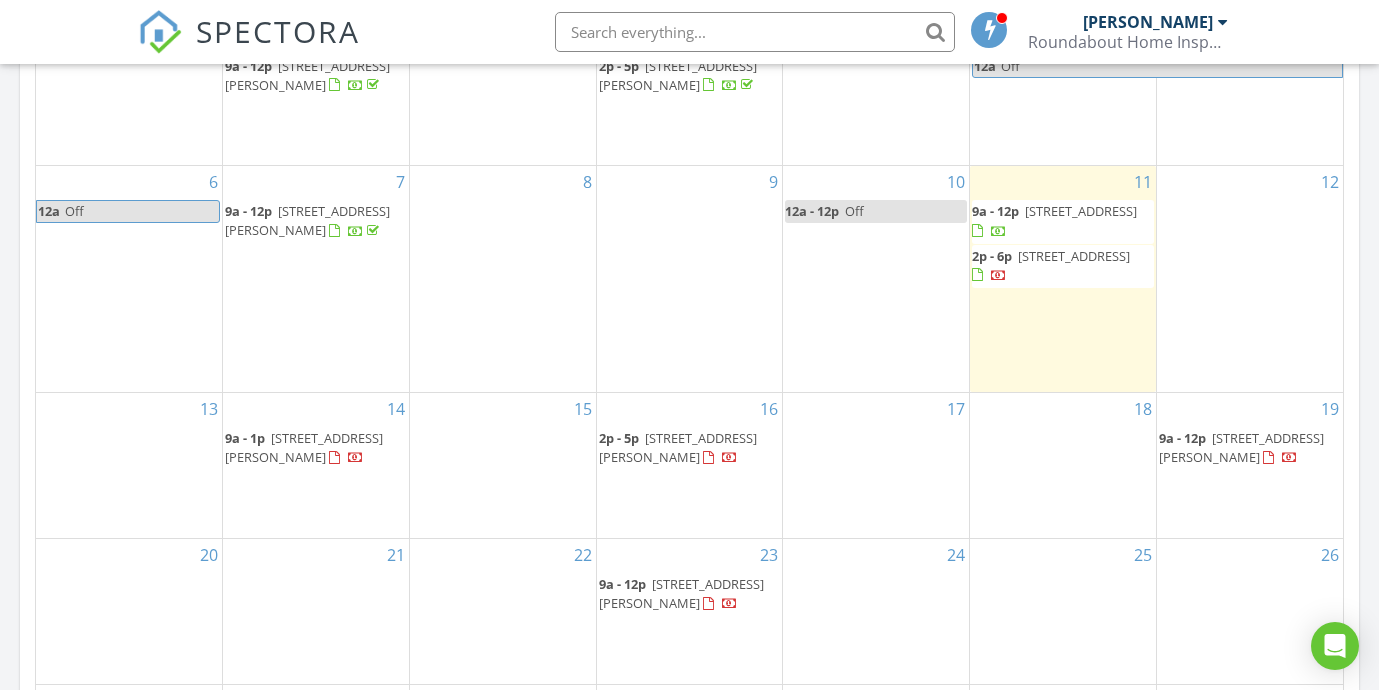 click on "2p - 6p
1110 E Cascade Ave, Sisters 97759" at bounding box center (1063, 266) 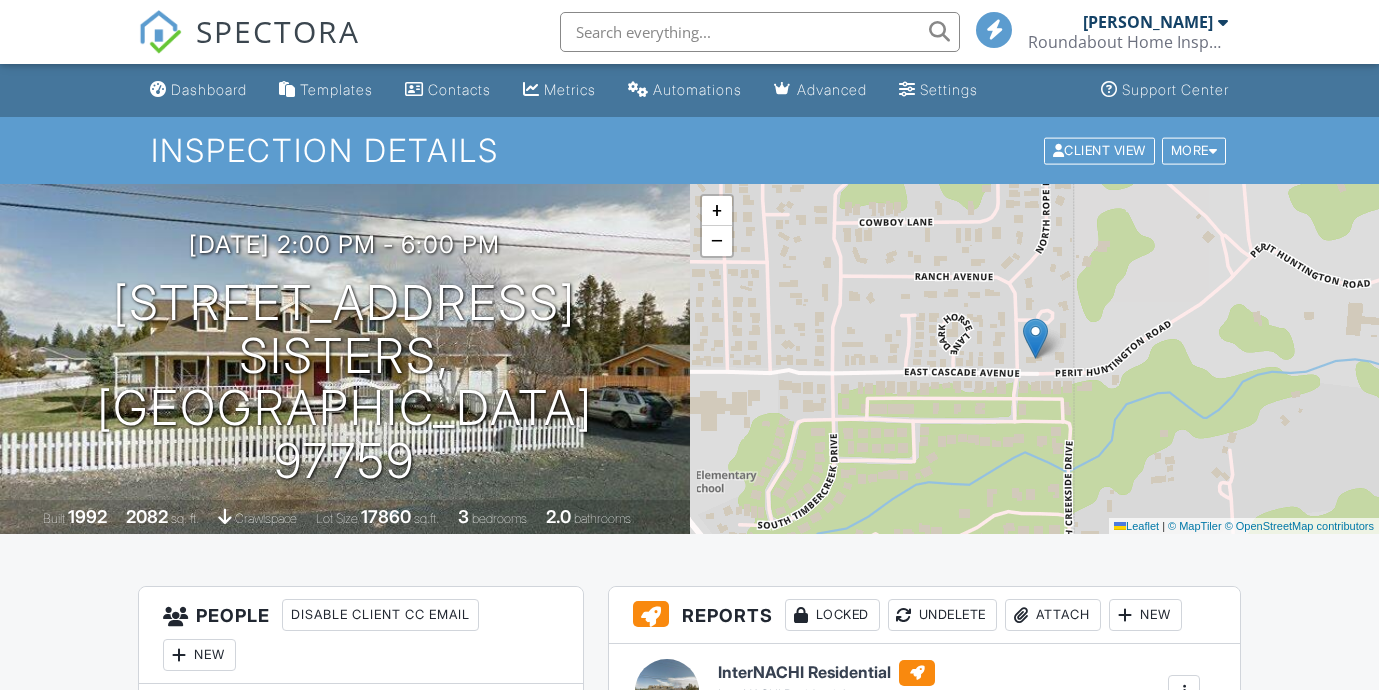 scroll, scrollTop: 529, scrollLeft: 0, axis: vertical 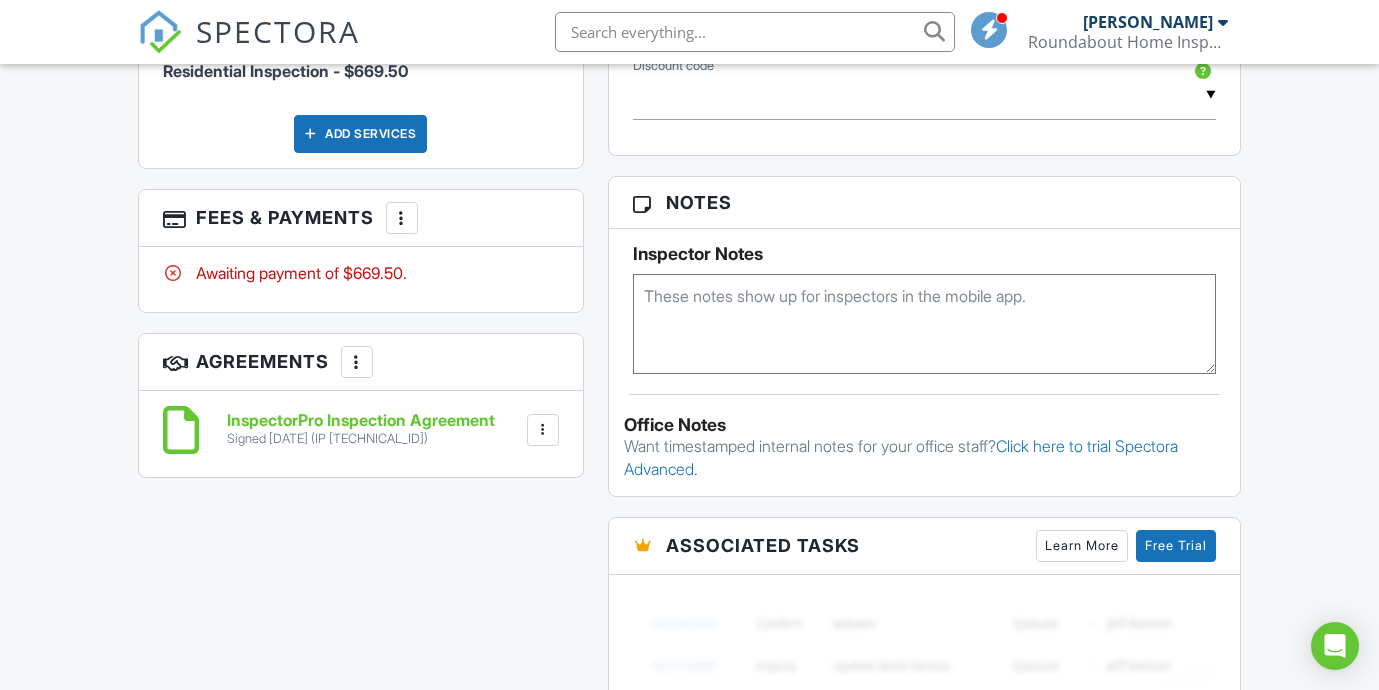 click at bounding box center (402, 218) 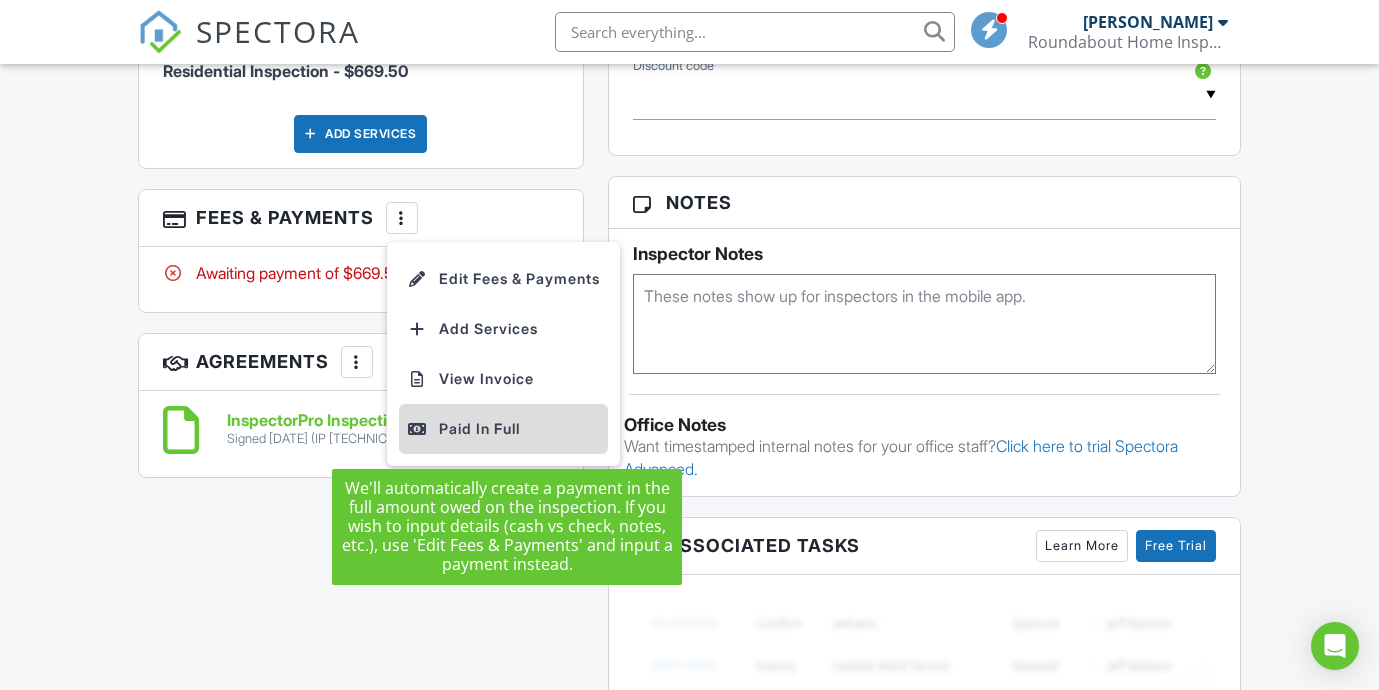 click on "Paid In Full" at bounding box center (503, 429) 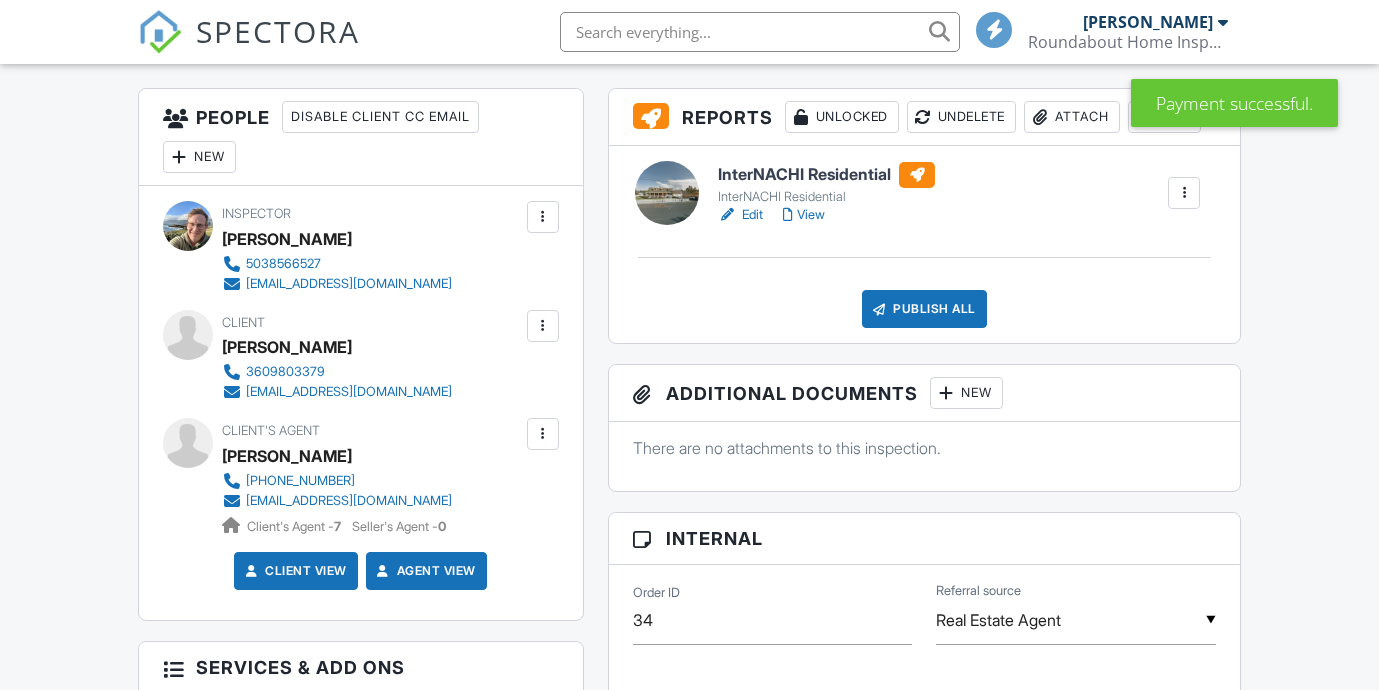 scroll, scrollTop: 498, scrollLeft: 0, axis: vertical 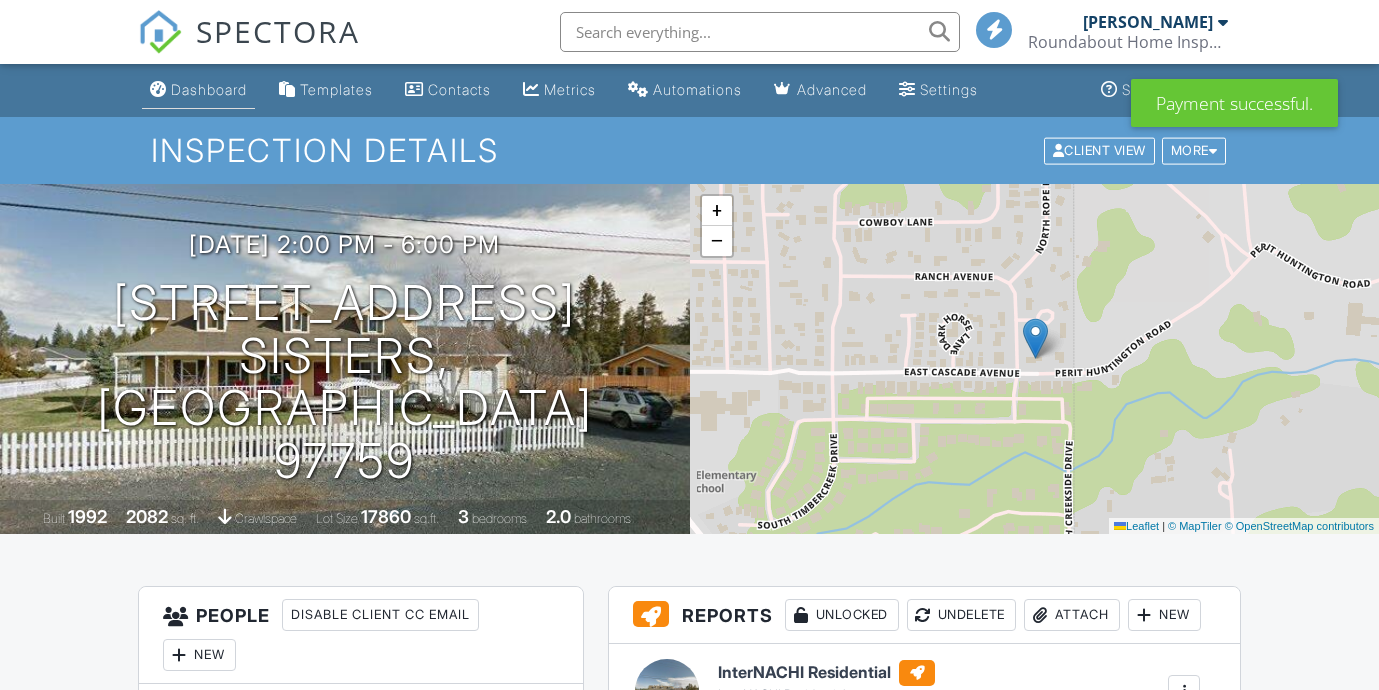 click on "Dashboard" at bounding box center [209, 89] 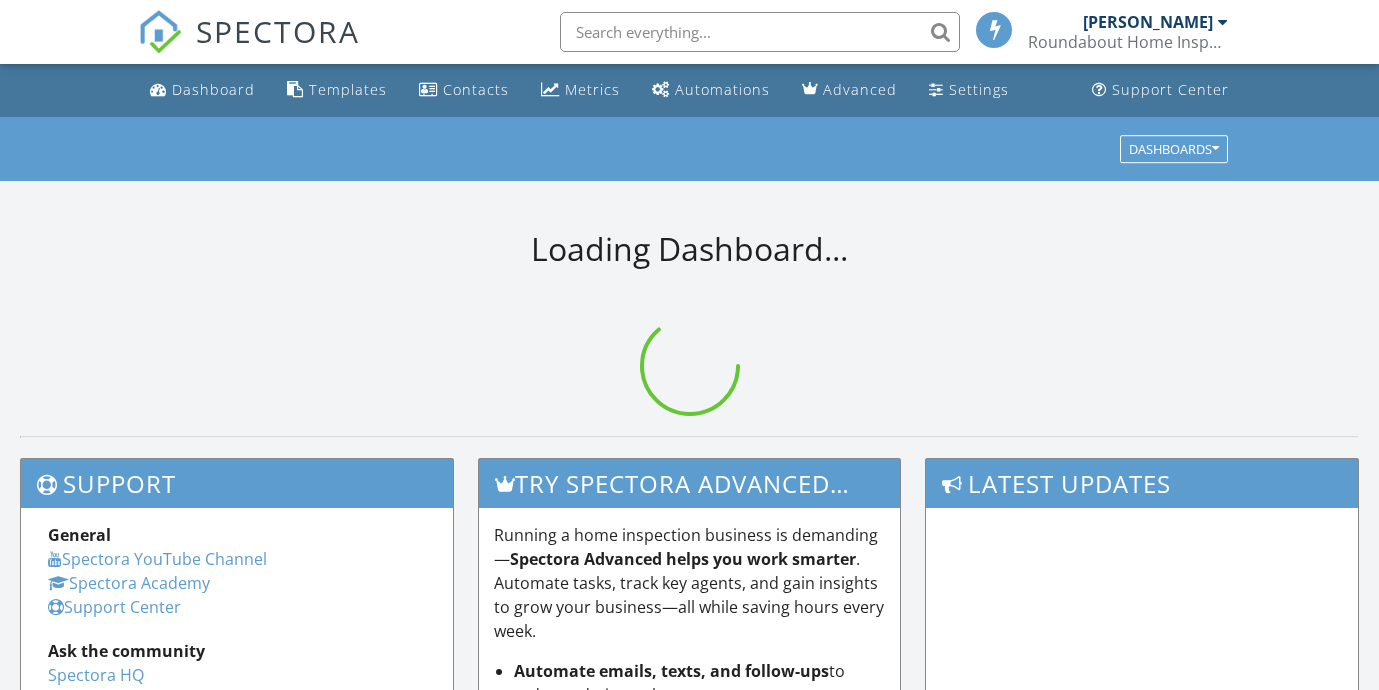 scroll, scrollTop: 0, scrollLeft: 0, axis: both 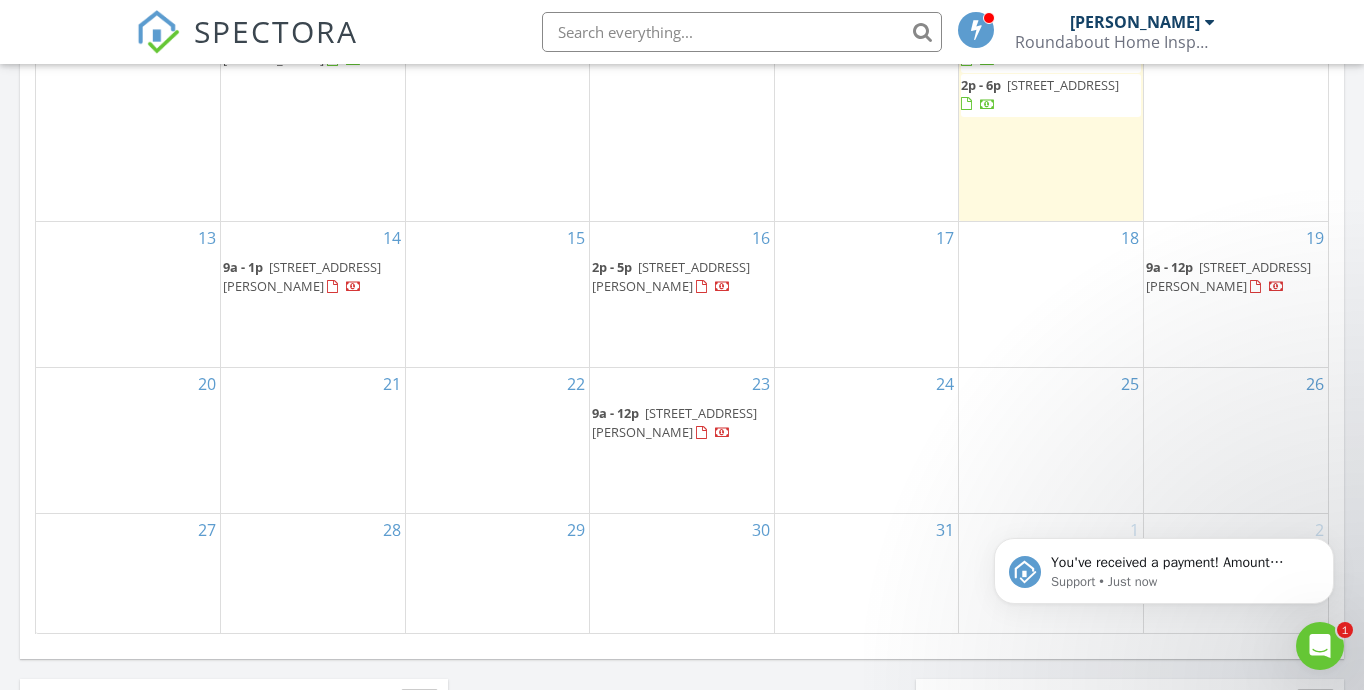 click on "322 Bluegrass Dr, Culver 97734" at bounding box center (302, 276) 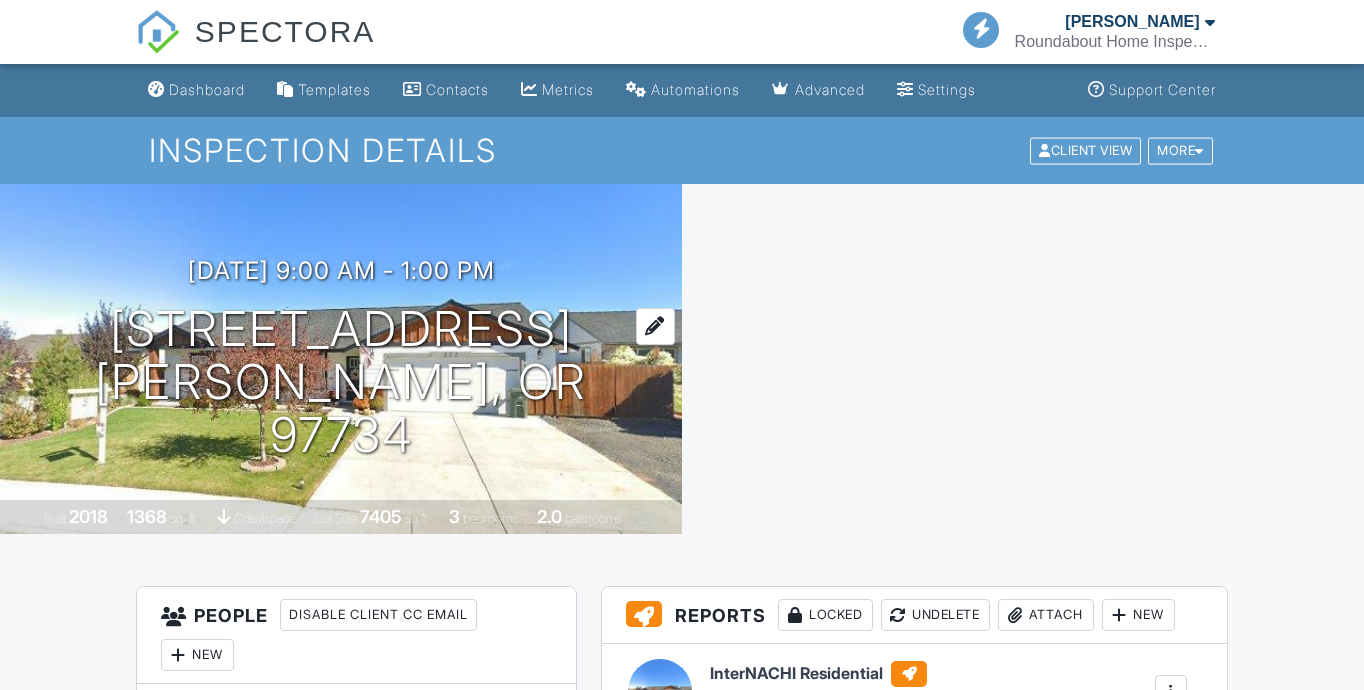 scroll, scrollTop: 0, scrollLeft: 0, axis: both 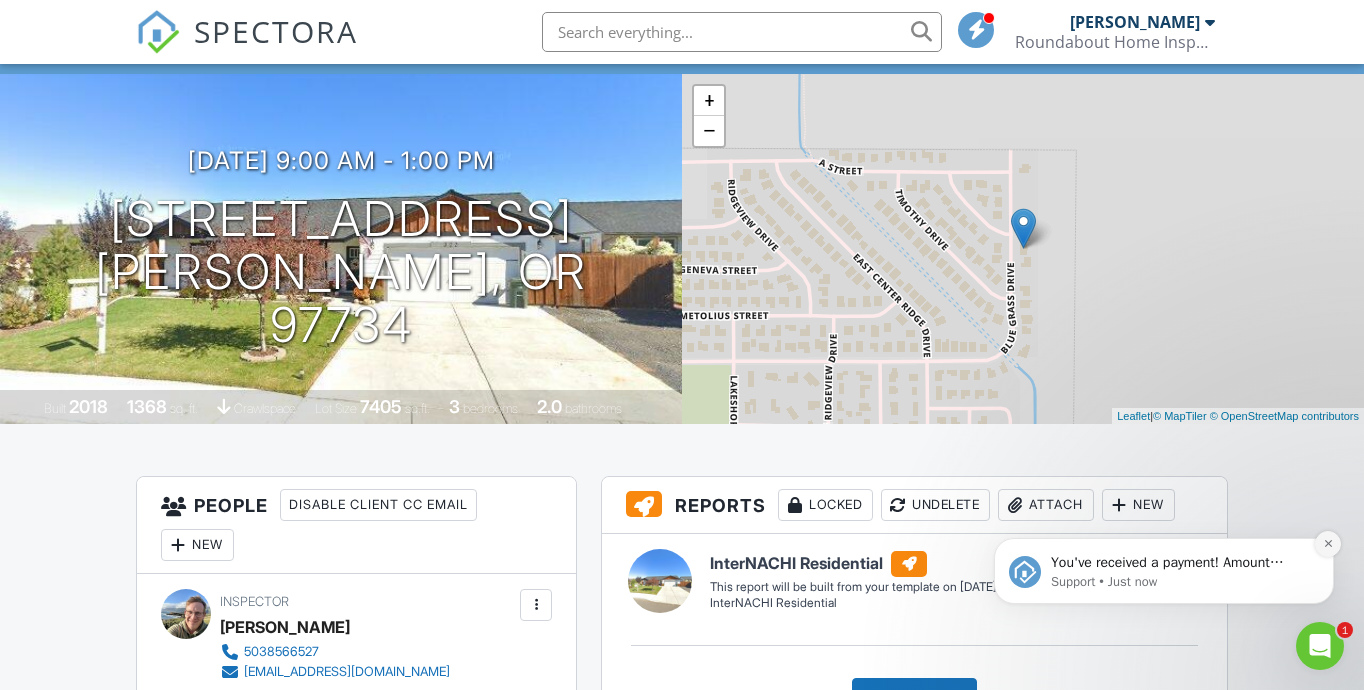 click 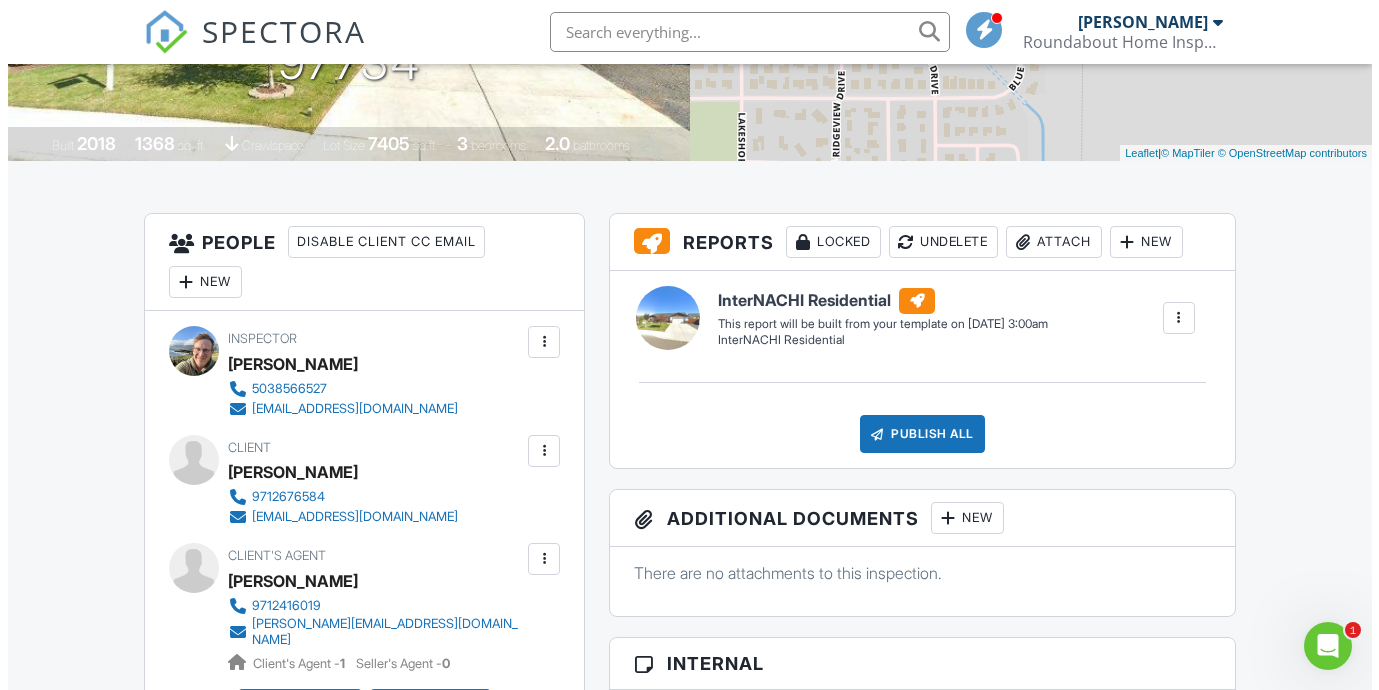 scroll, scrollTop: 567, scrollLeft: 0, axis: vertical 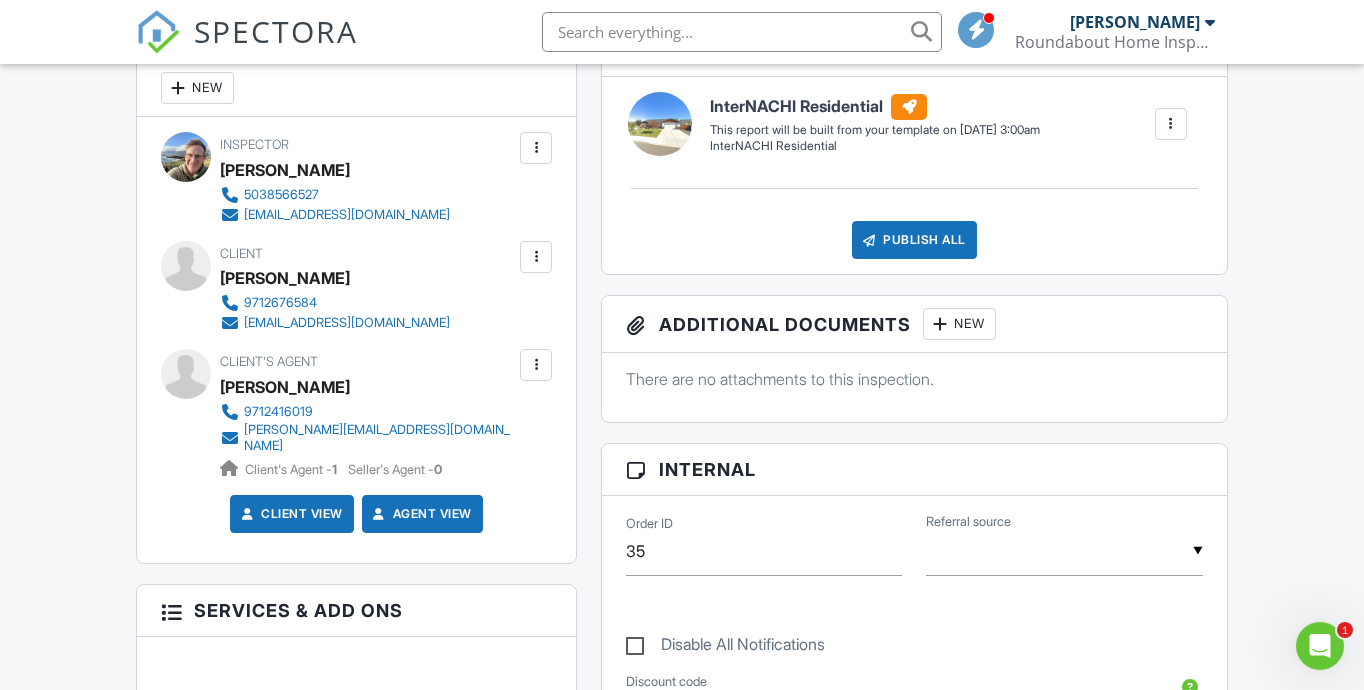click at bounding box center (536, 257) 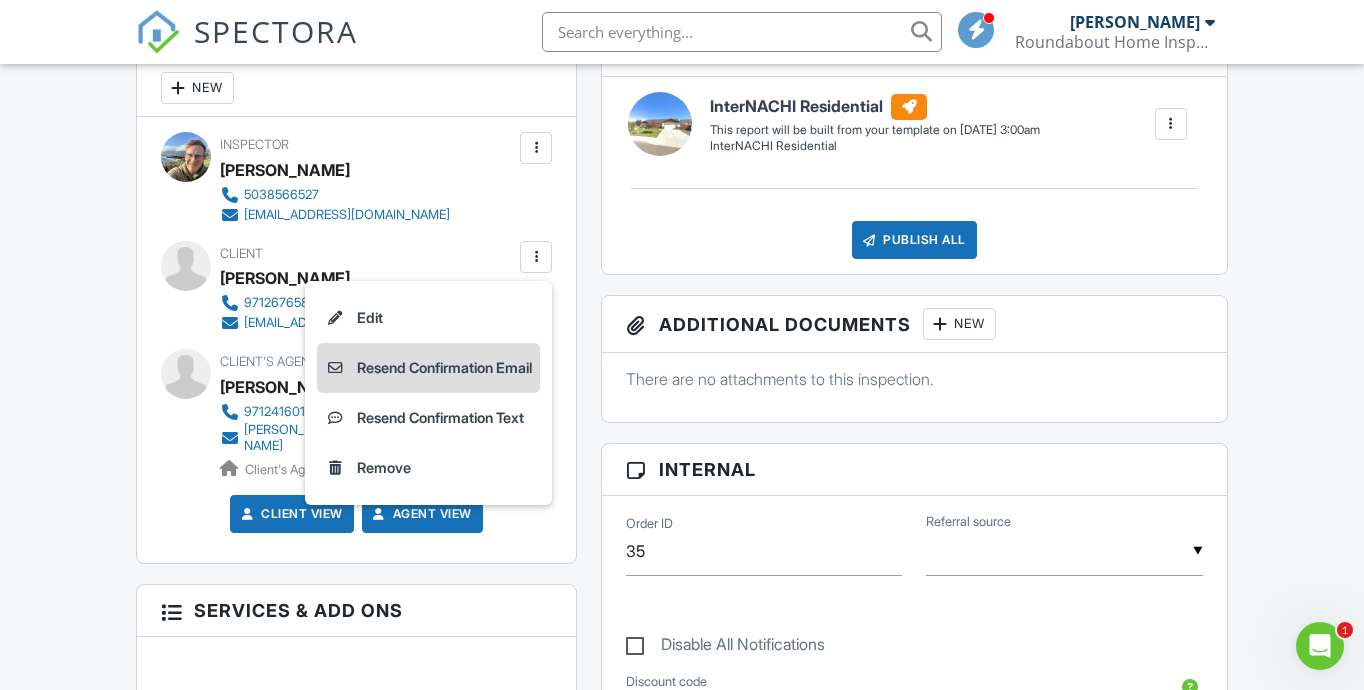 click on "Resend Confirmation Email" at bounding box center (428, 368) 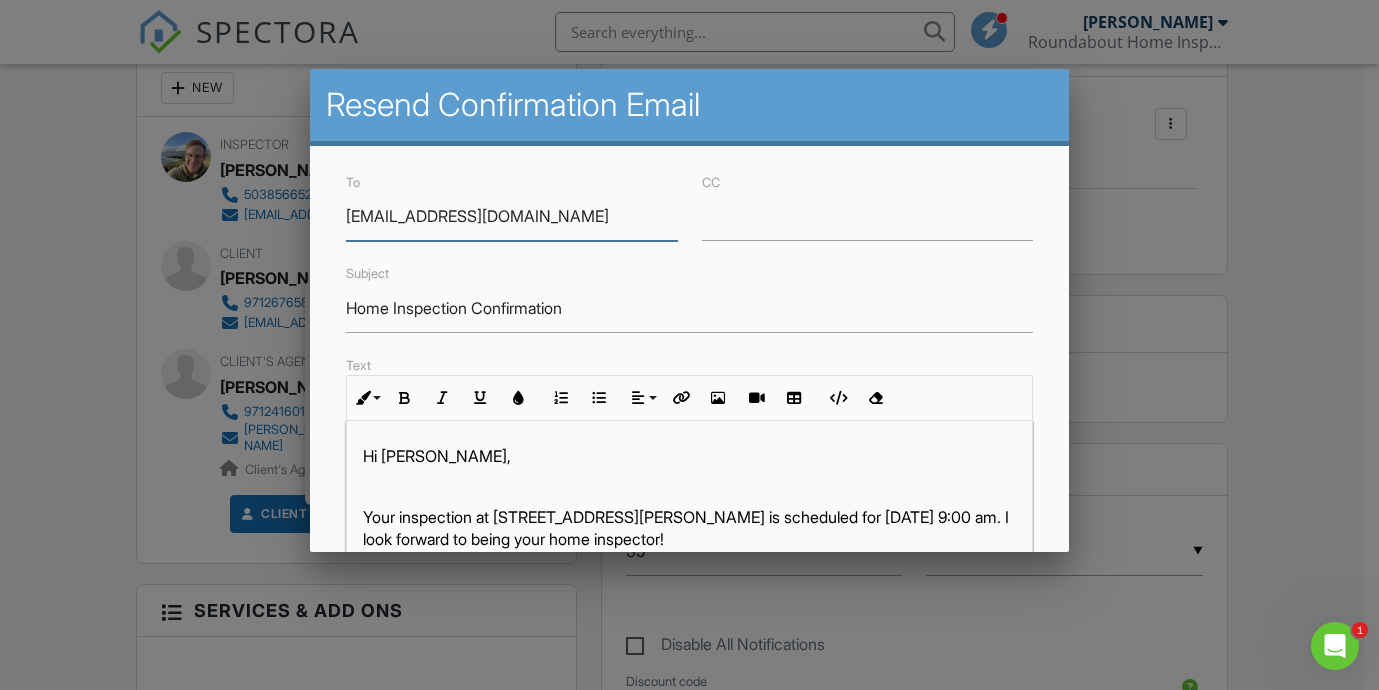 scroll, scrollTop: 500, scrollLeft: 0, axis: vertical 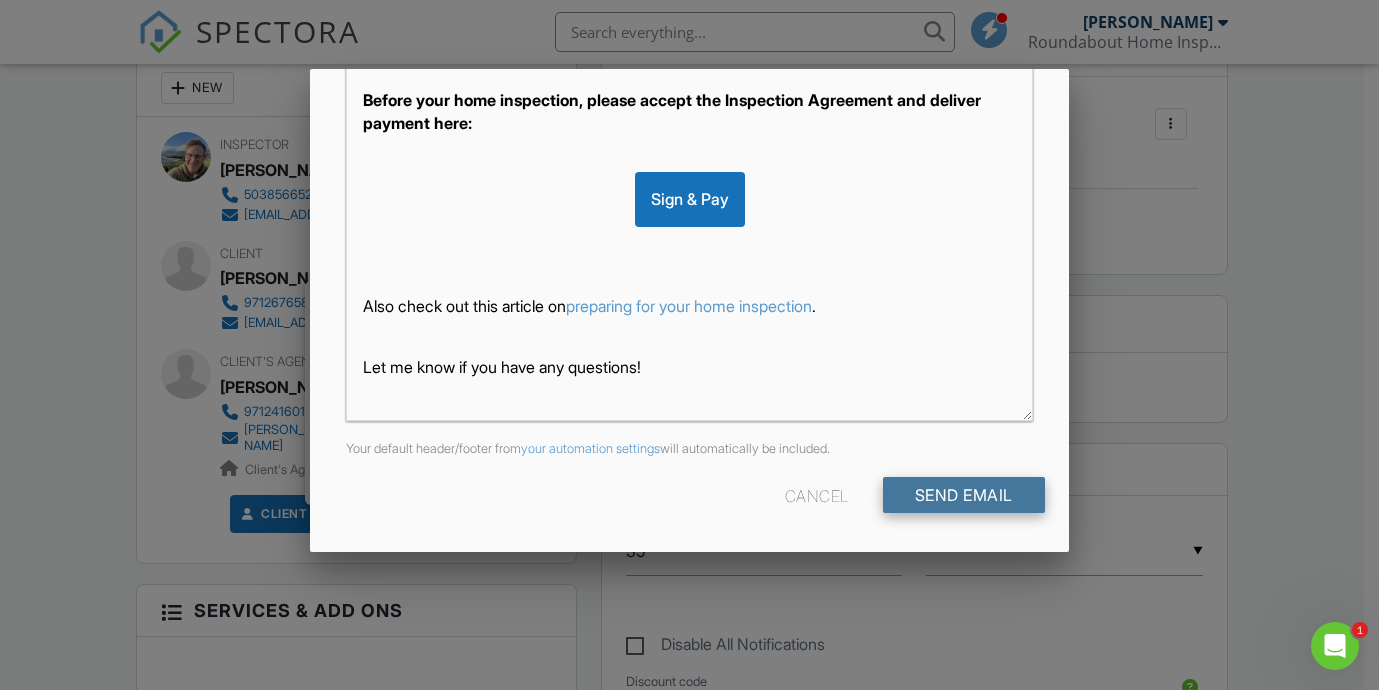 click on "Send Email" at bounding box center (964, 495) 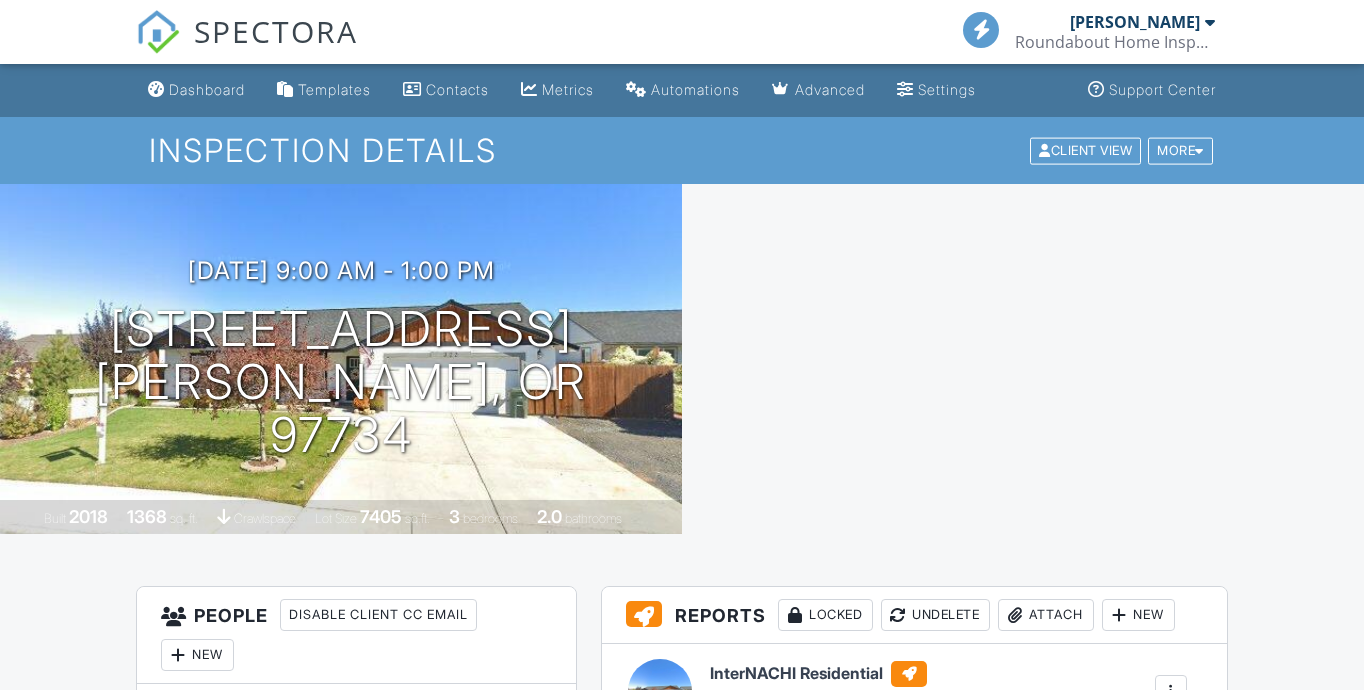scroll, scrollTop: 0, scrollLeft: 0, axis: both 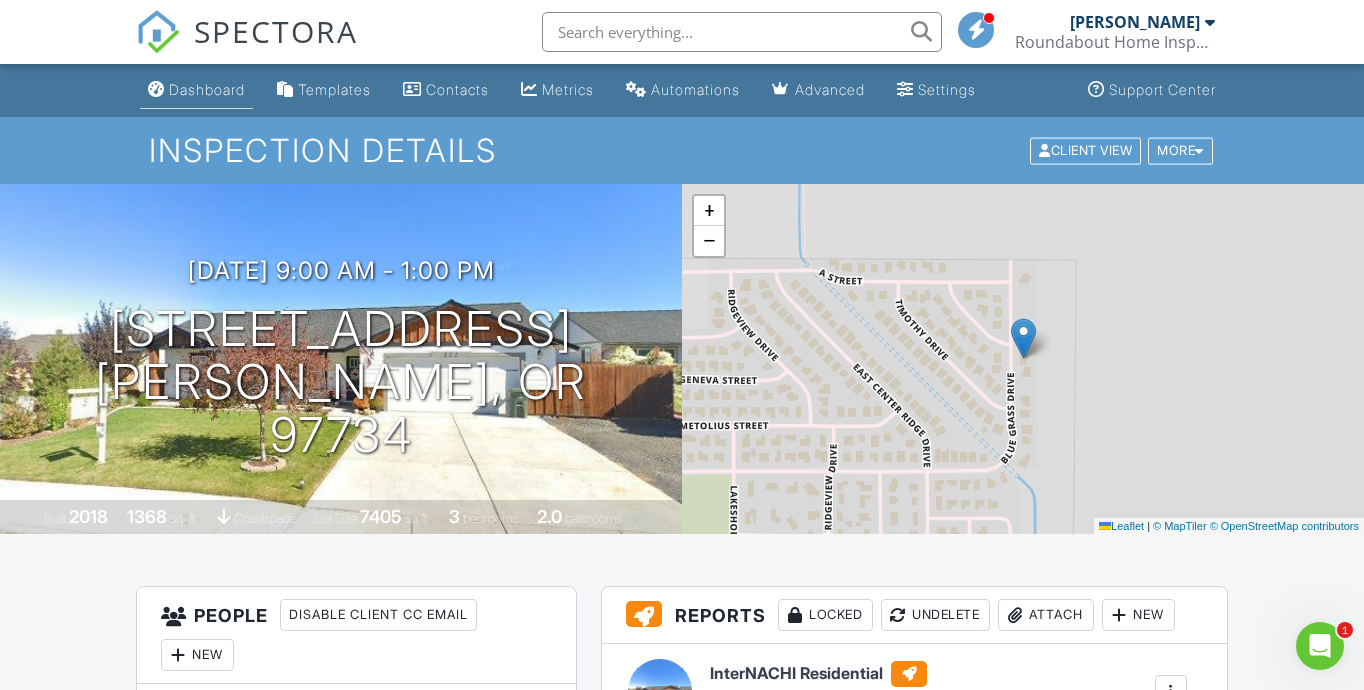 click on "Dashboard" at bounding box center [207, 89] 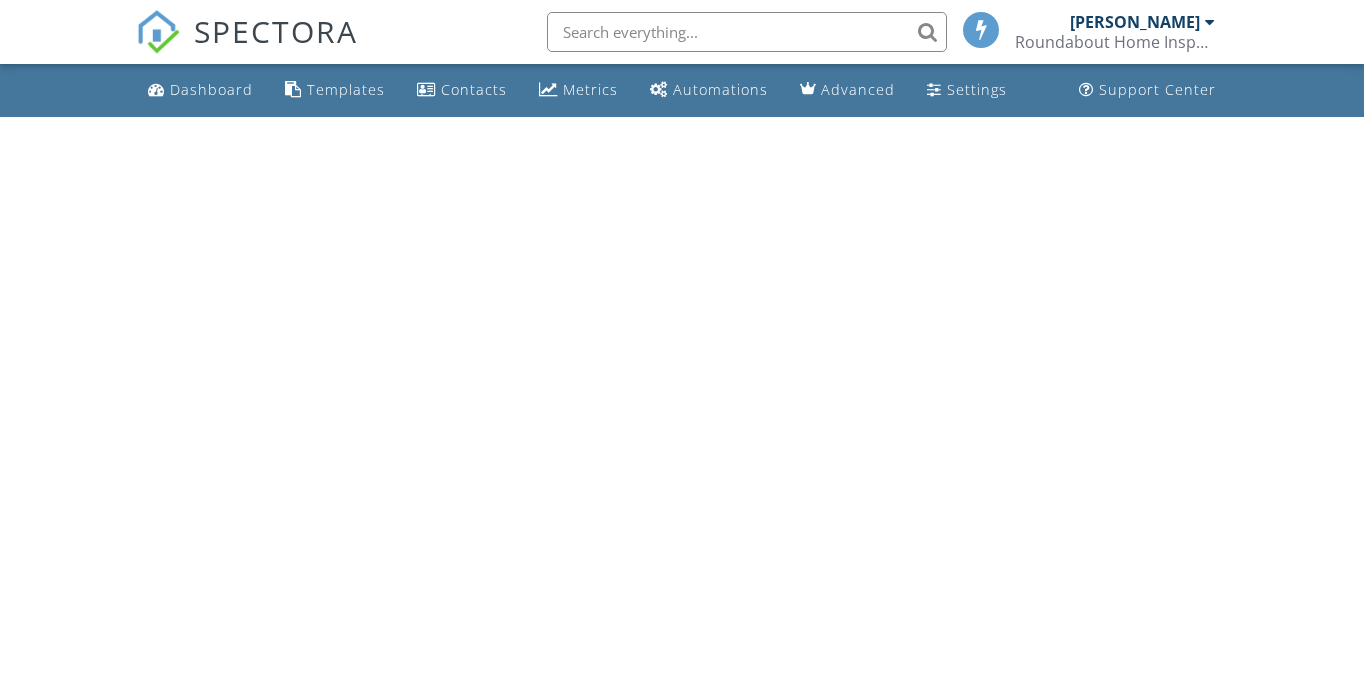 scroll, scrollTop: 0, scrollLeft: 0, axis: both 